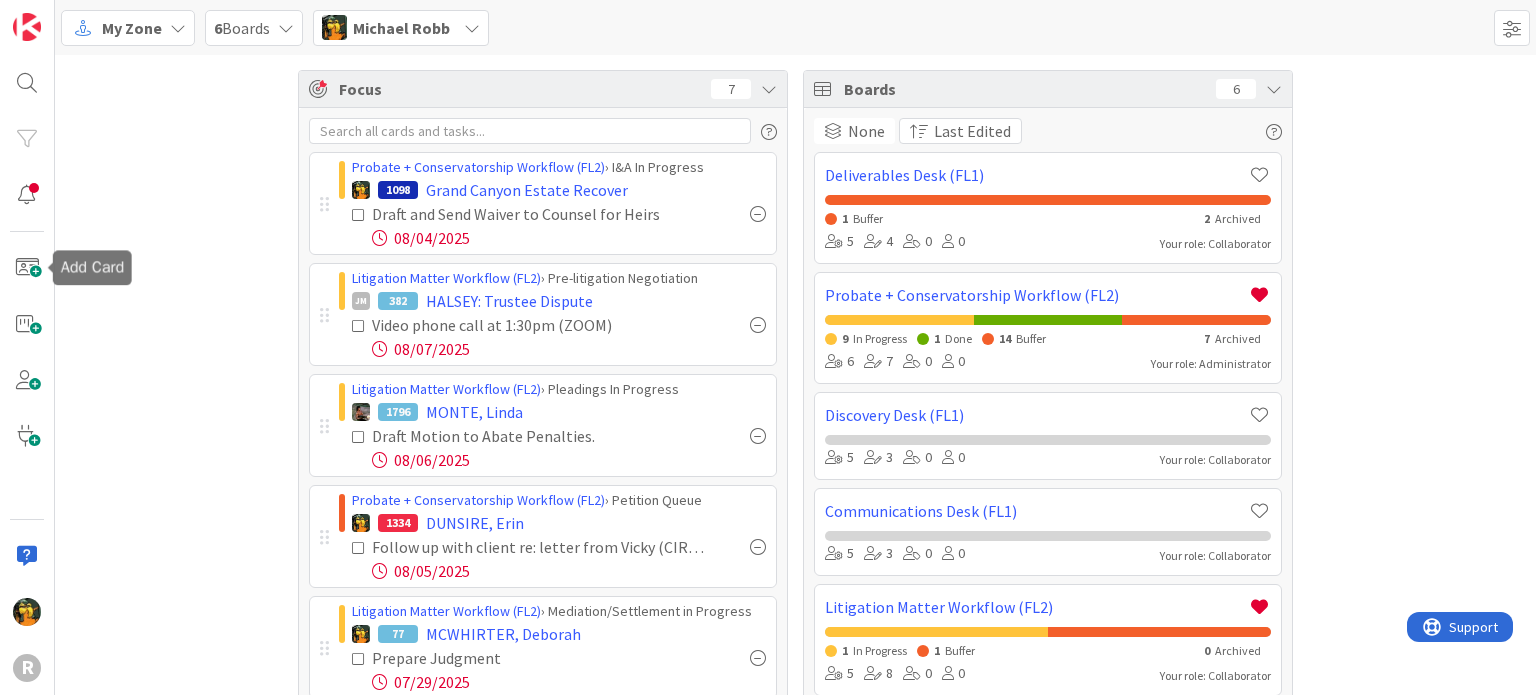 scroll, scrollTop: 0, scrollLeft: 0, axis: both 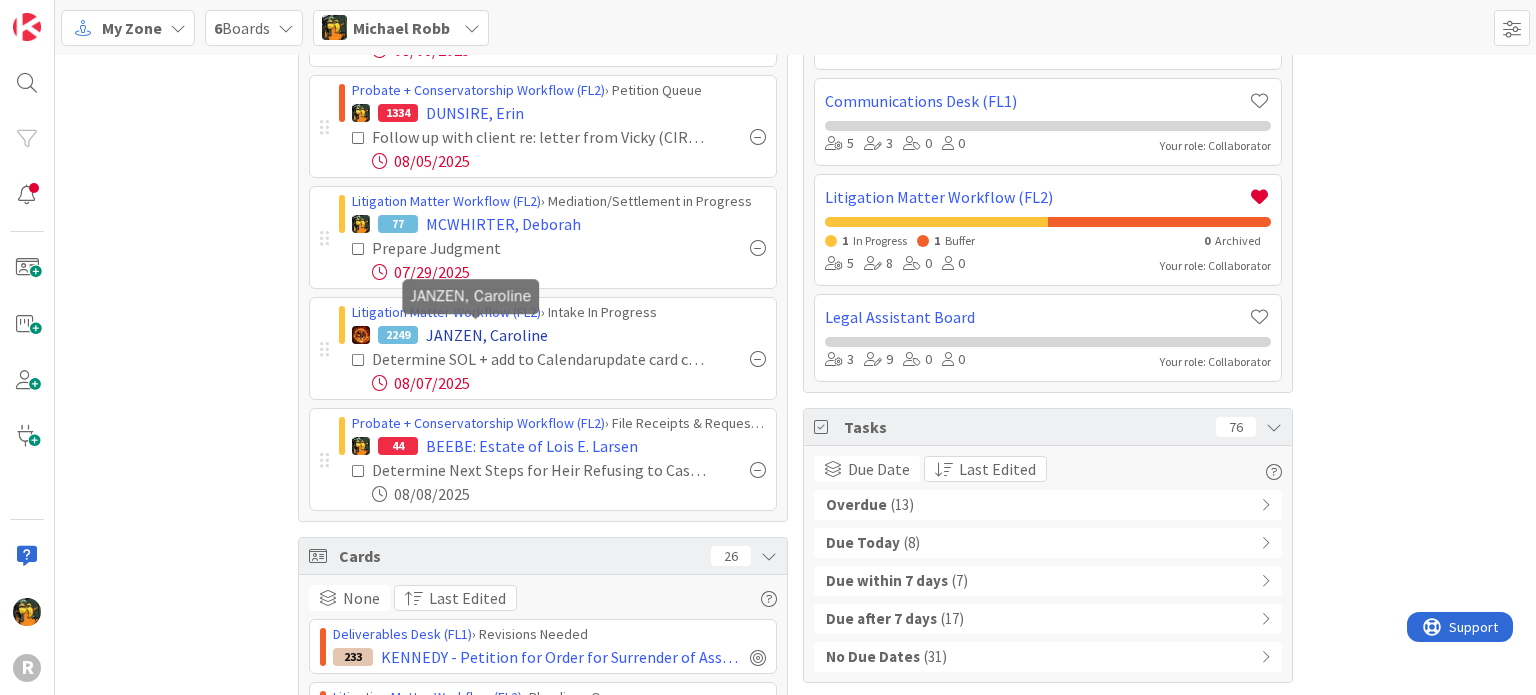 click on "JANZEN, Caroline" at bounding box center [487, 335] 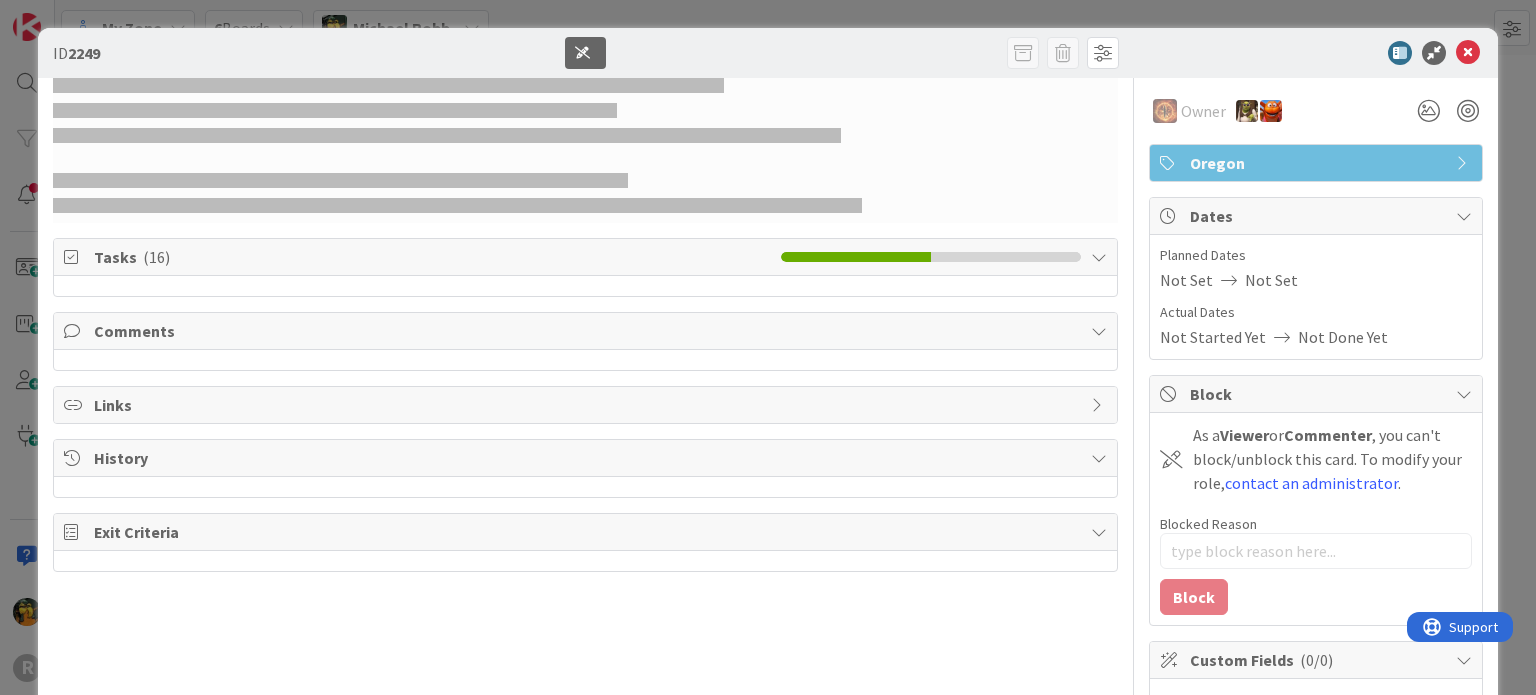 type on "x" 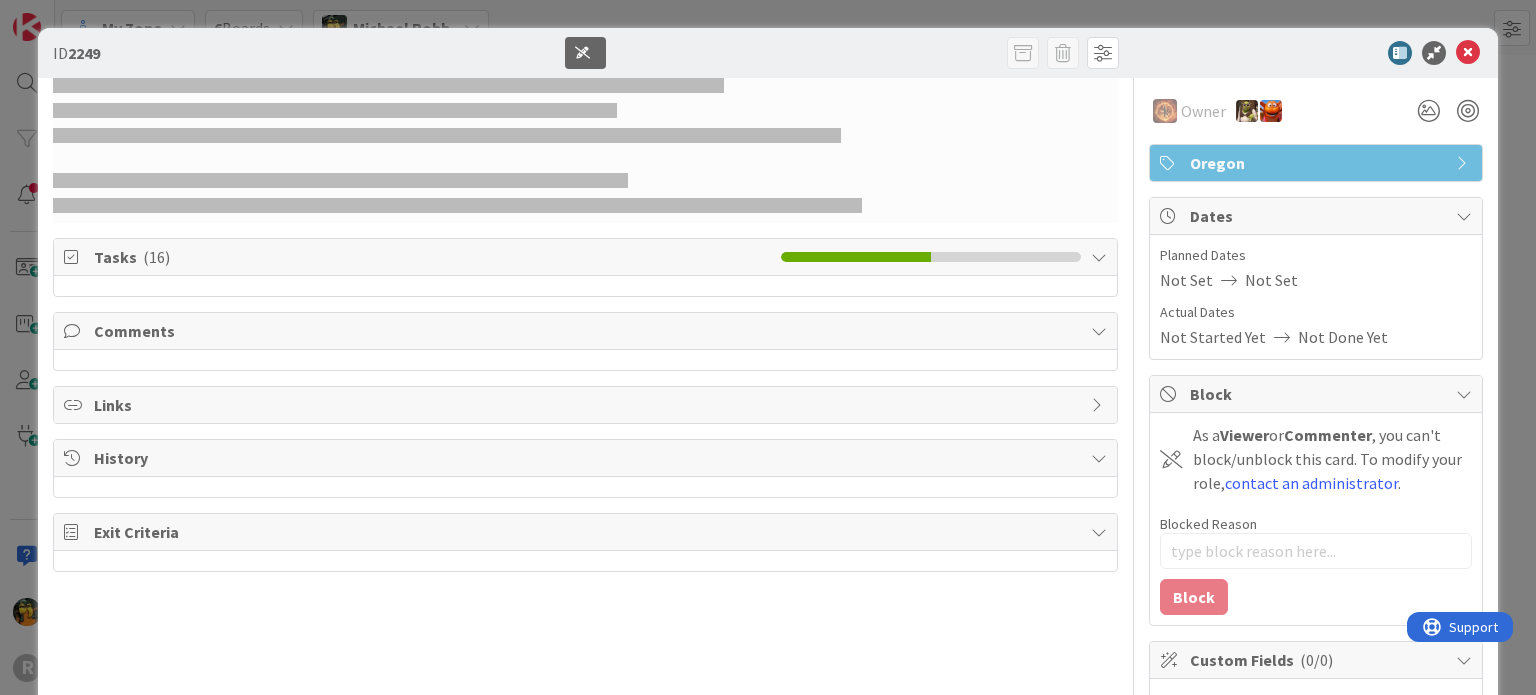 scroll, scrollTop: 0, scrollLeft: 0, axis: both 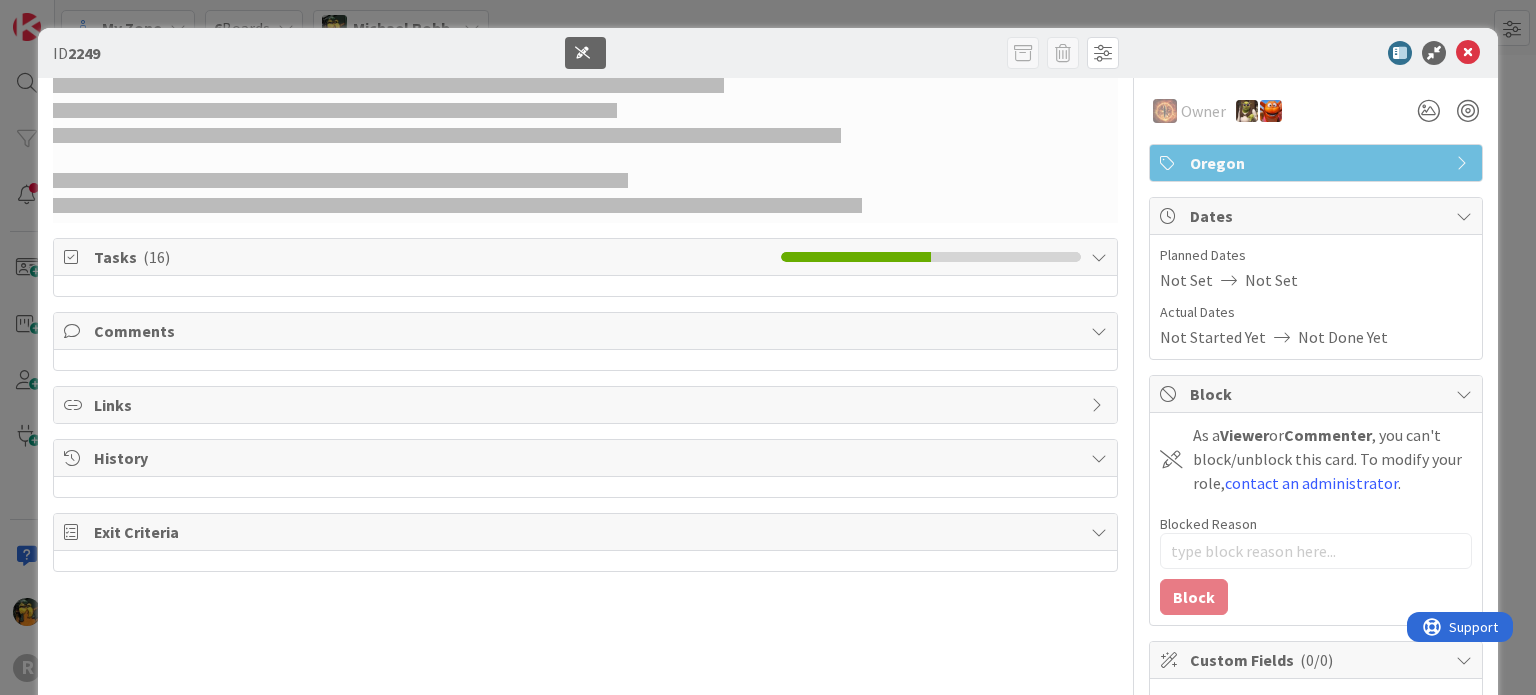 click at bounding box center [585, 150] 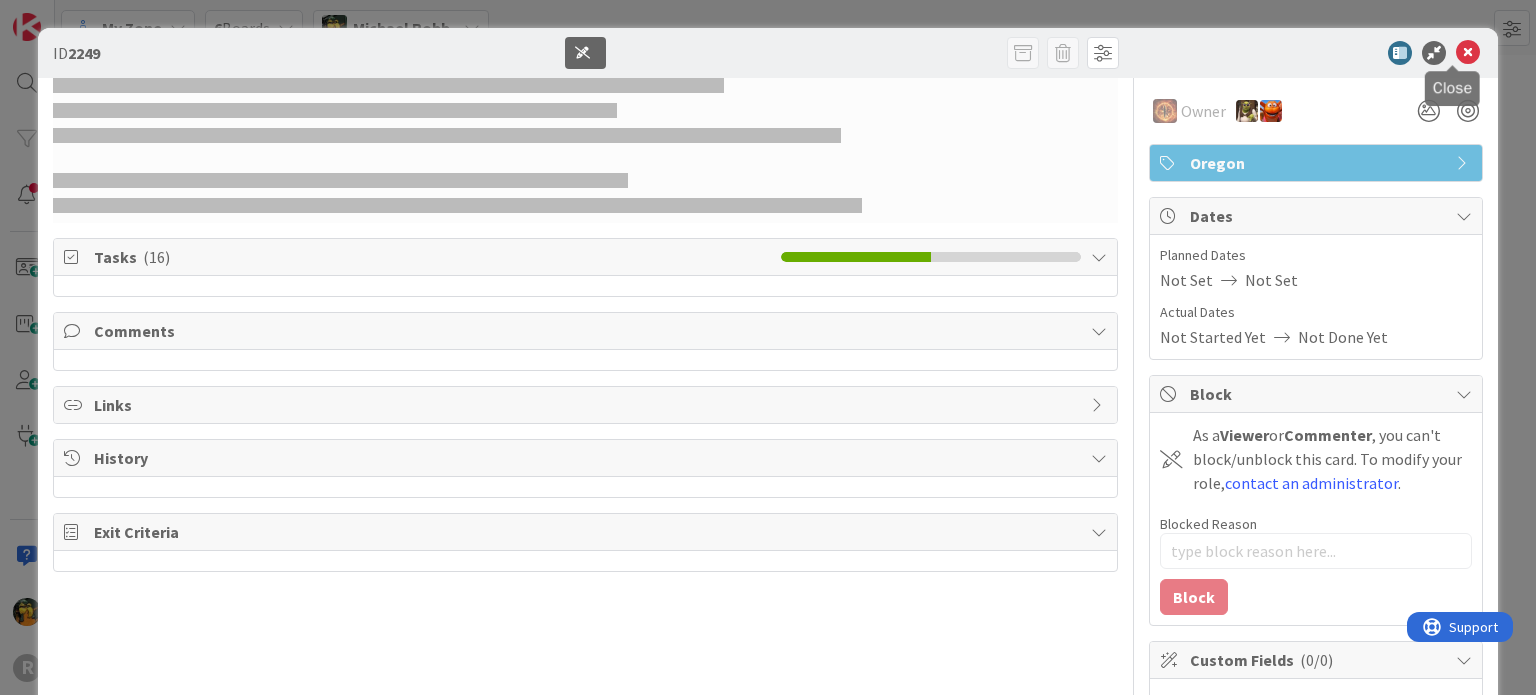 click at bounding box center [1452, 67] 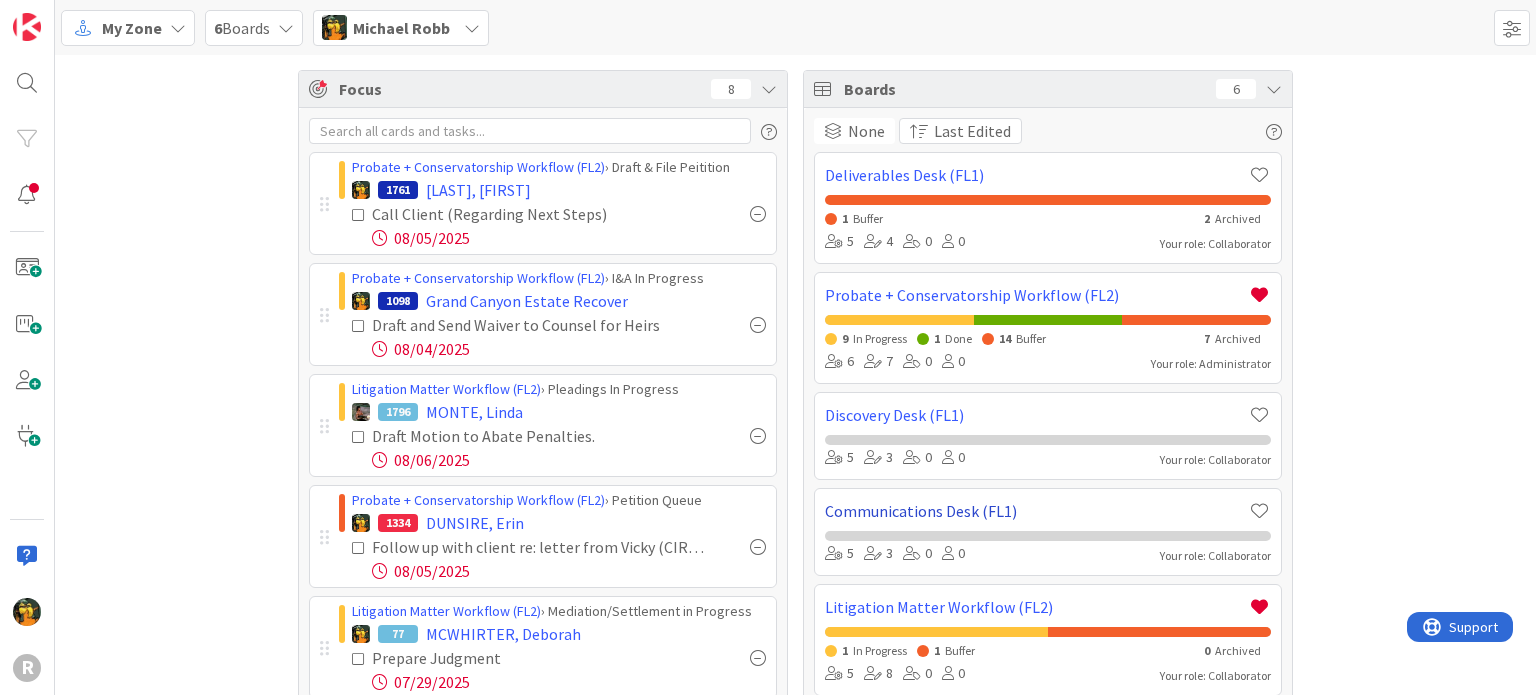 scroll, scrollTop: 0, scrollLeft: 0, axis: both 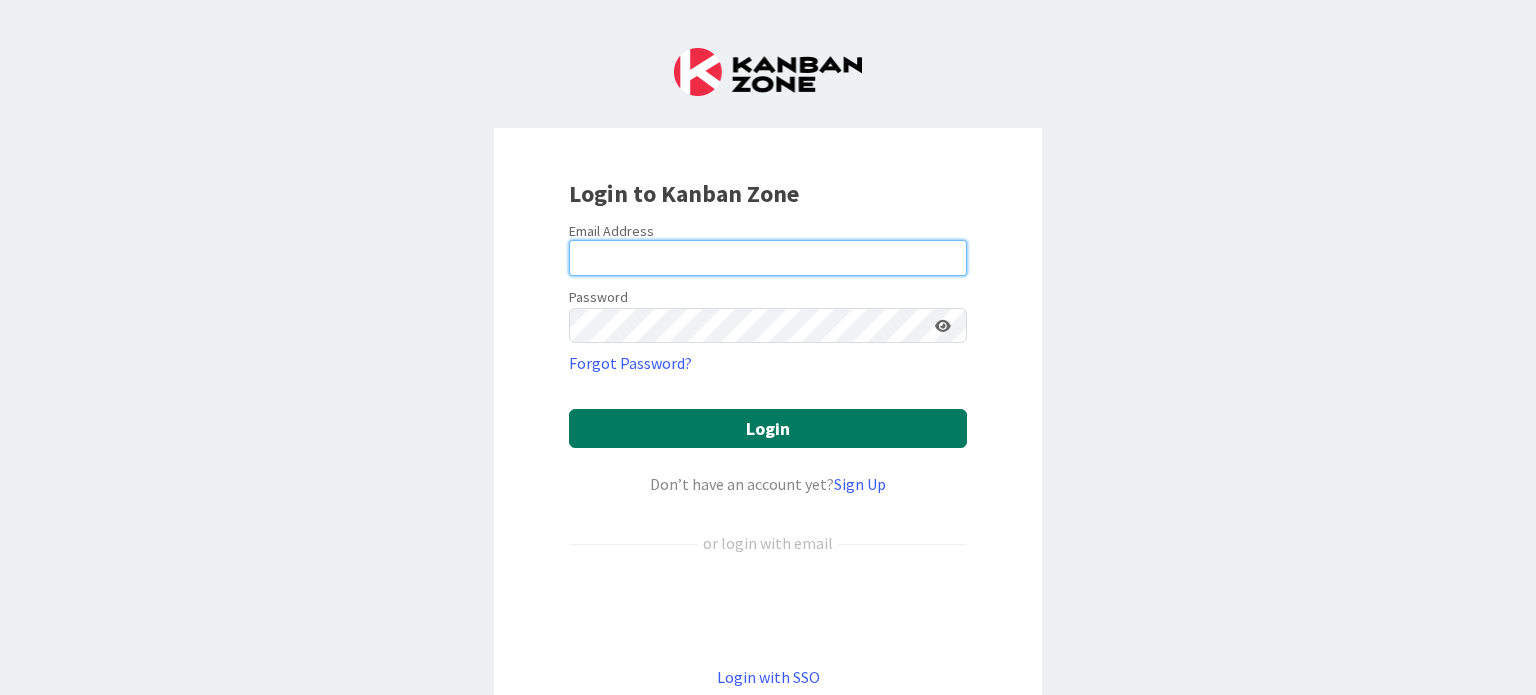 type on "mrobb@reutercorbett.com" 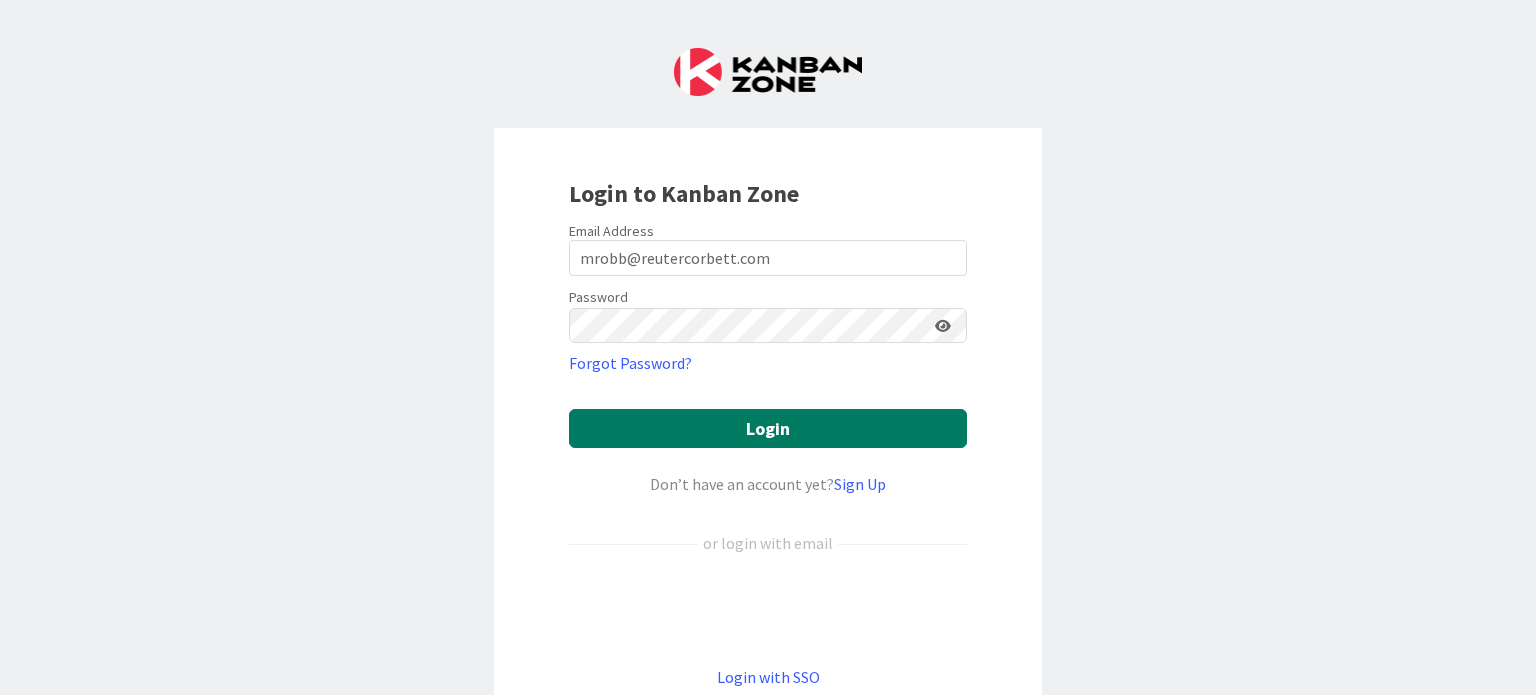 click on "Login" at bounding box center (768, 428) 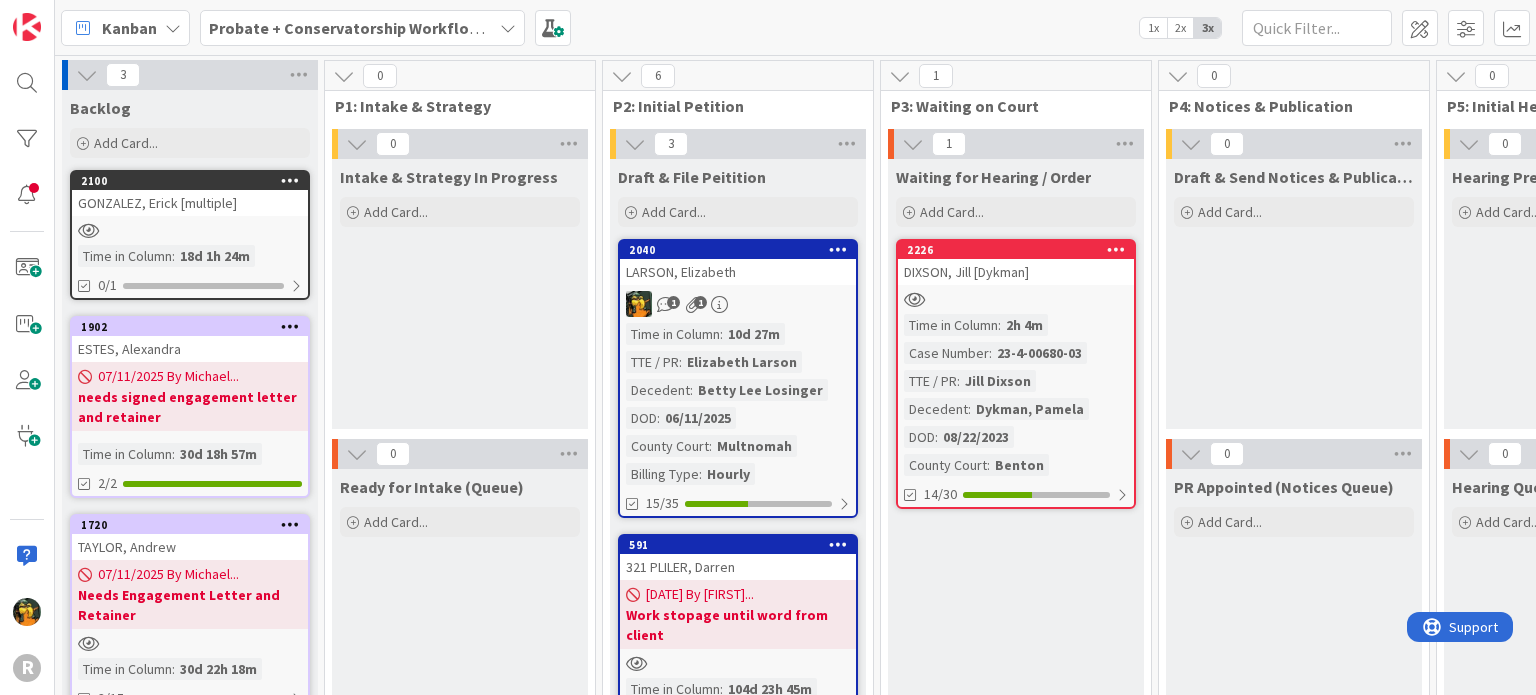 scroll, scrollTop: 0, scrollLeft: 0, axis: both 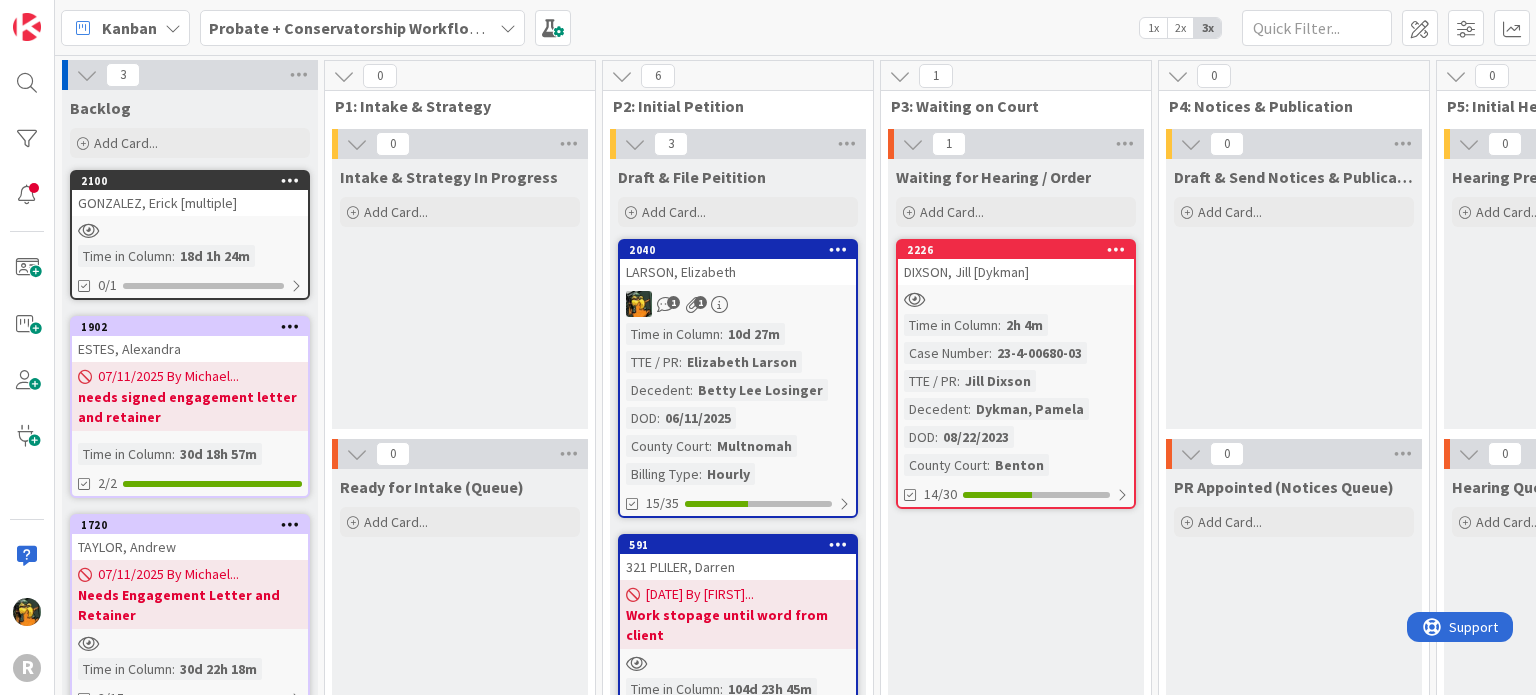 click on "Probate + Conservatorship Workflow (FL2)" at bounding box center (364, 28) 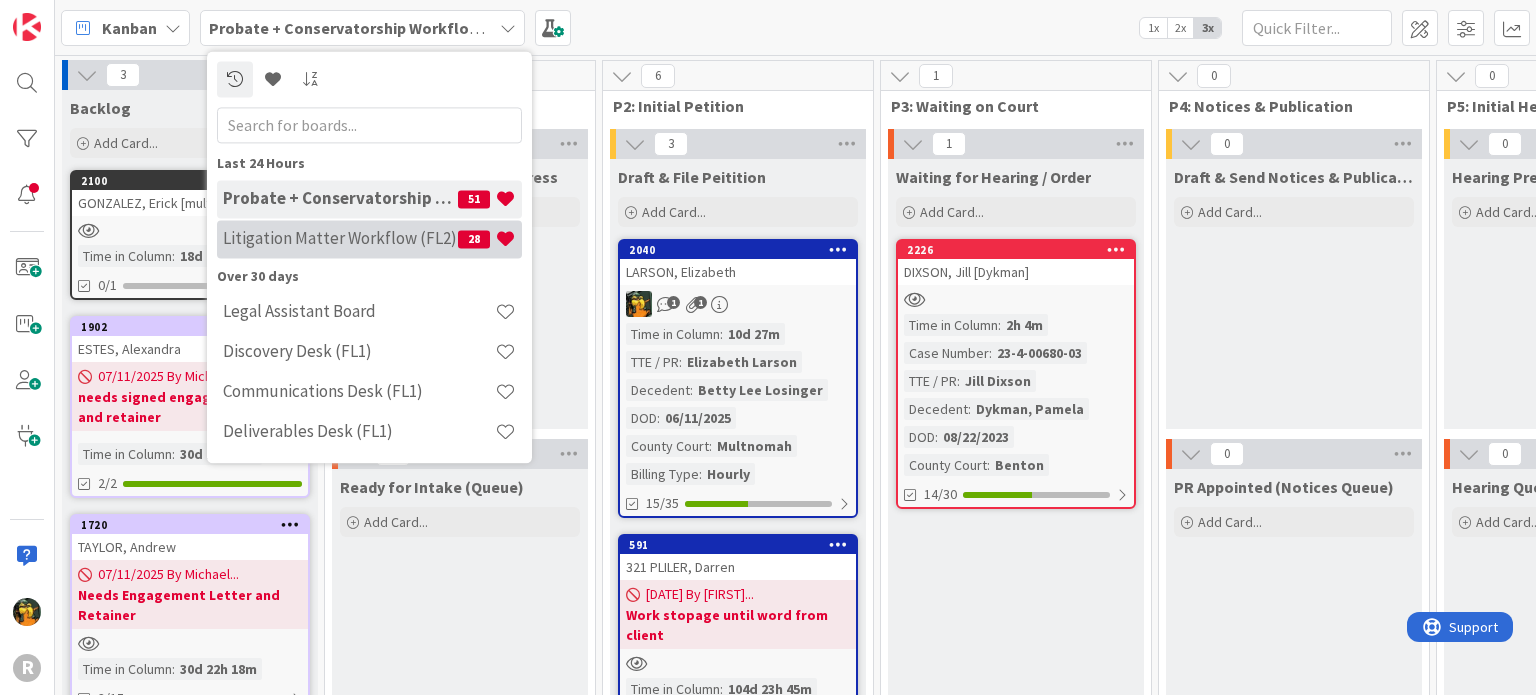 click on "Litigation Matter Workflow (FL2)" at bounding box center (340, 239) 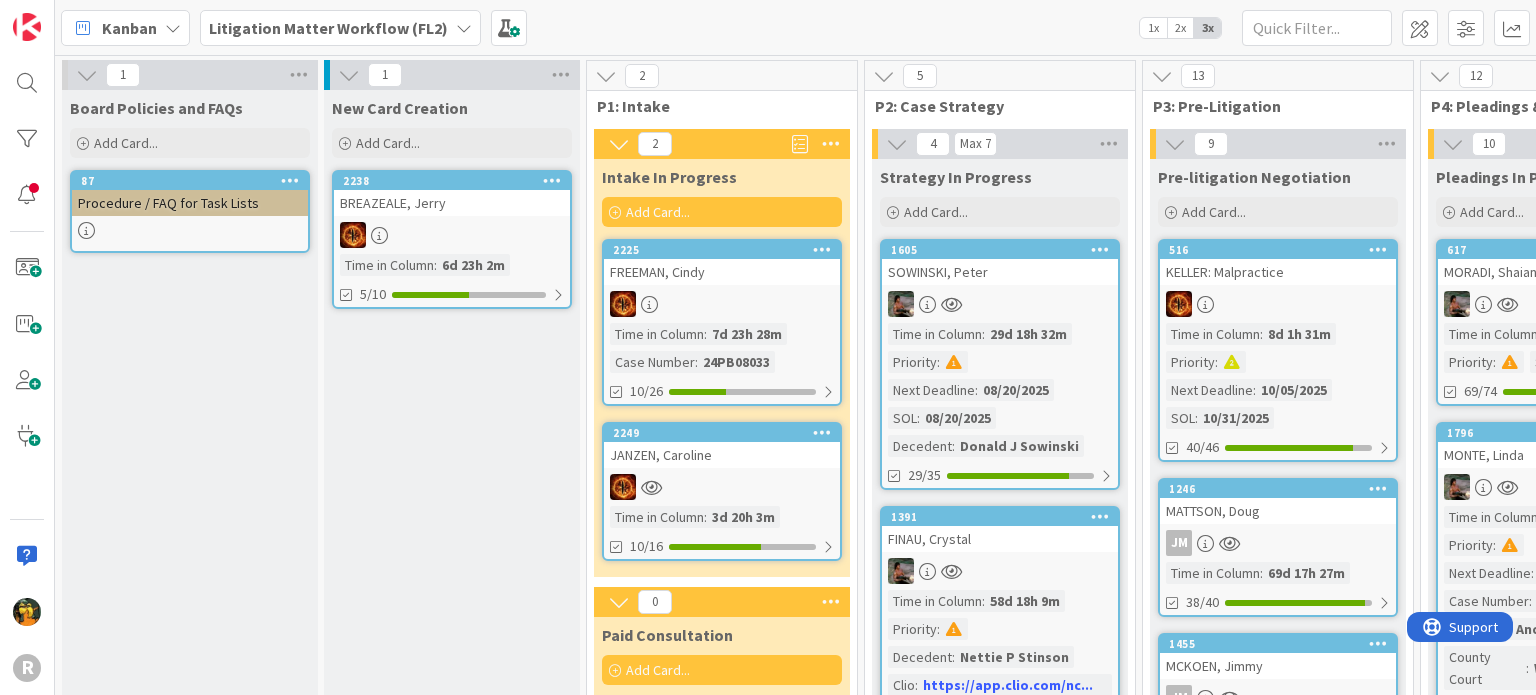 scroll, scrollTop: 0, scrollLeft: 0, axis: both 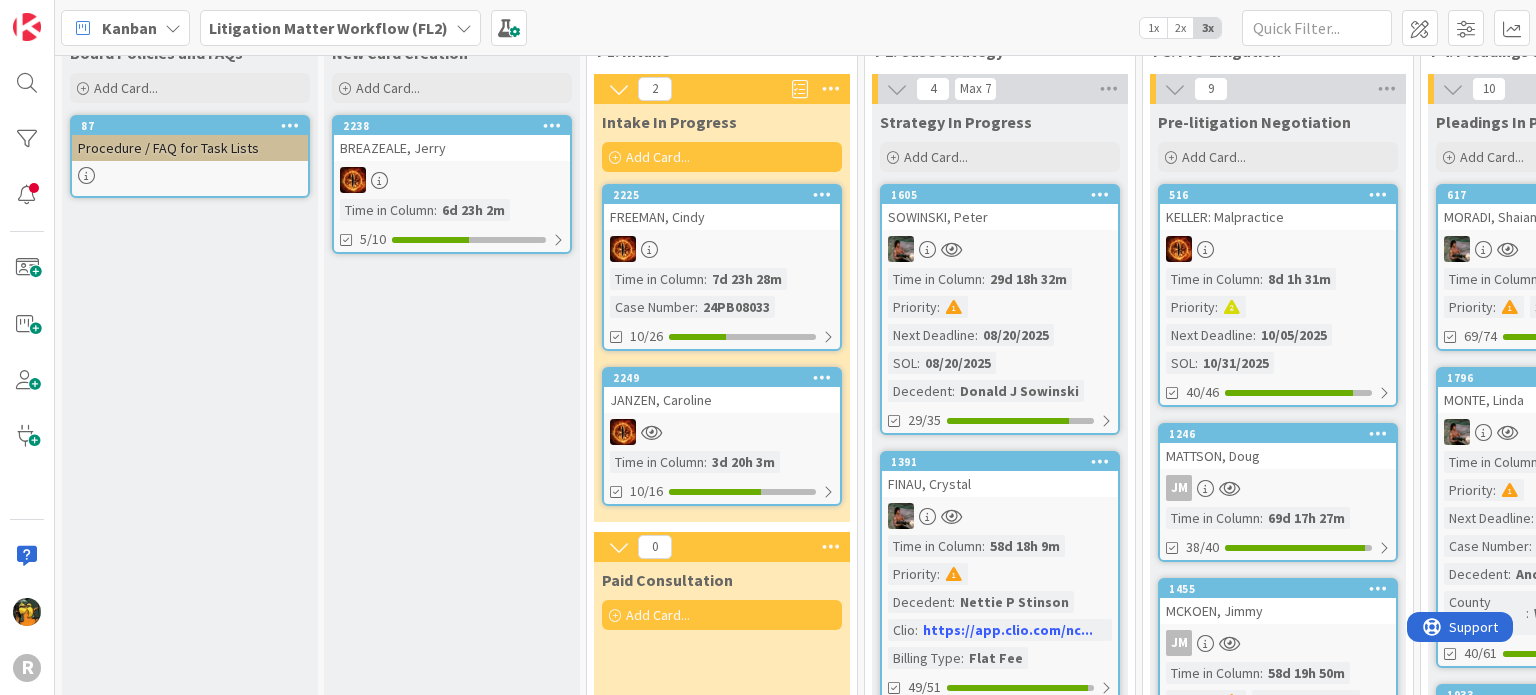 click on "JANZEN, Caroline" at bounding box center (722, 400) 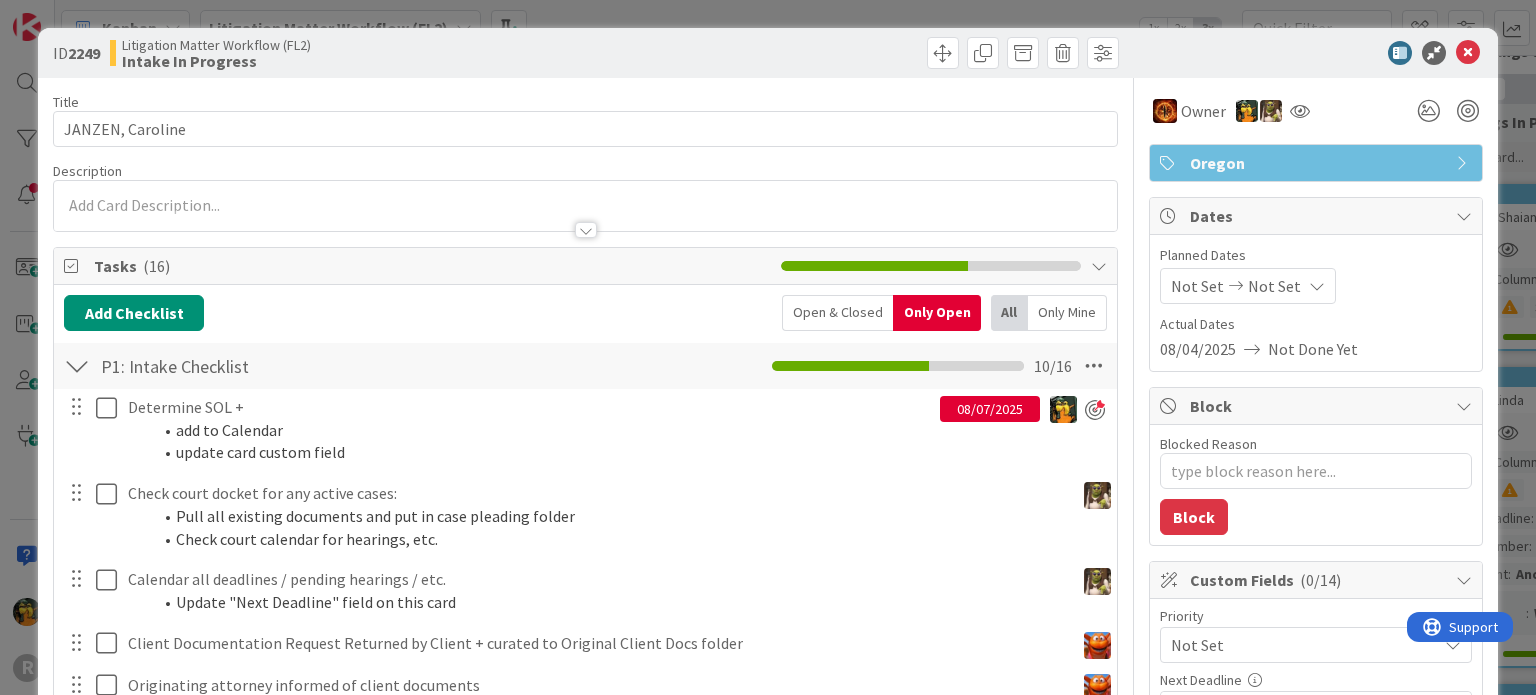type on "x" 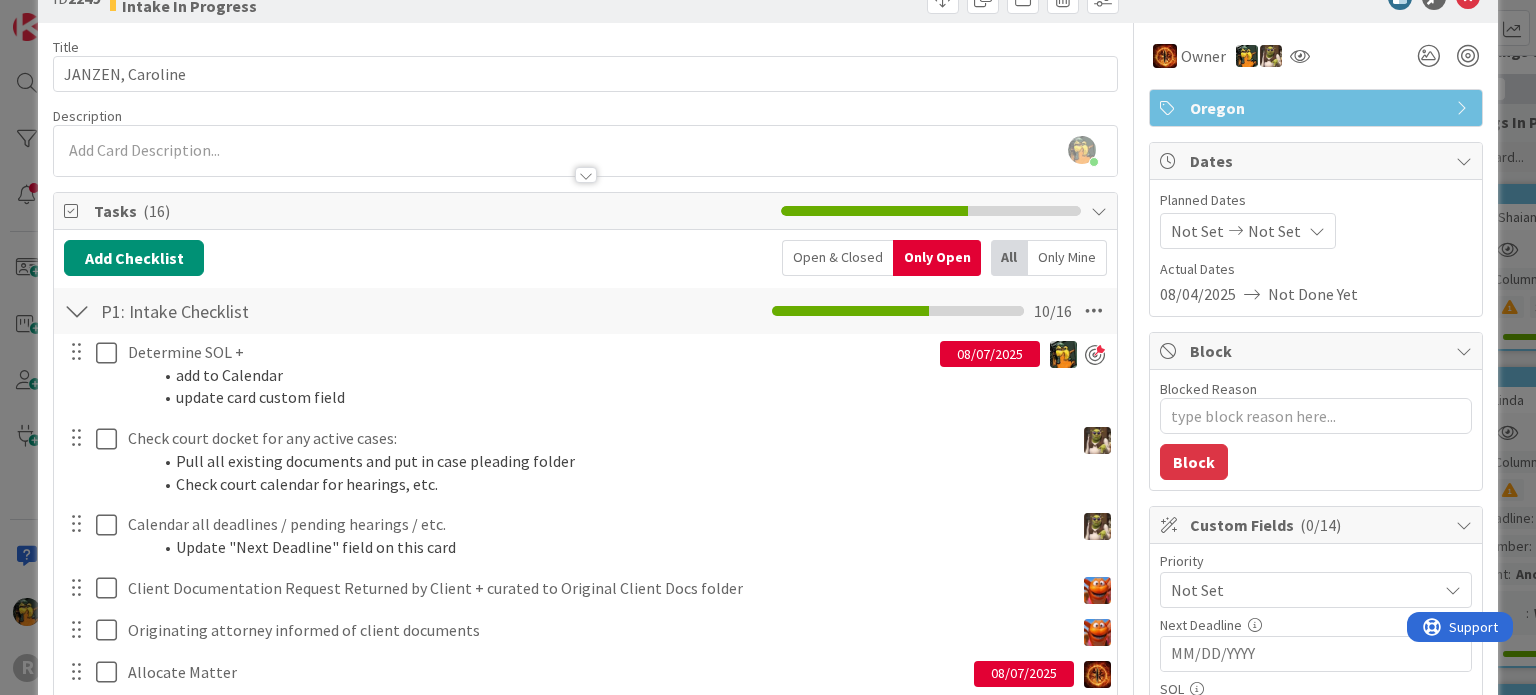scroll, scrollTop: 56, scrollLeft: 0, axis: vertical 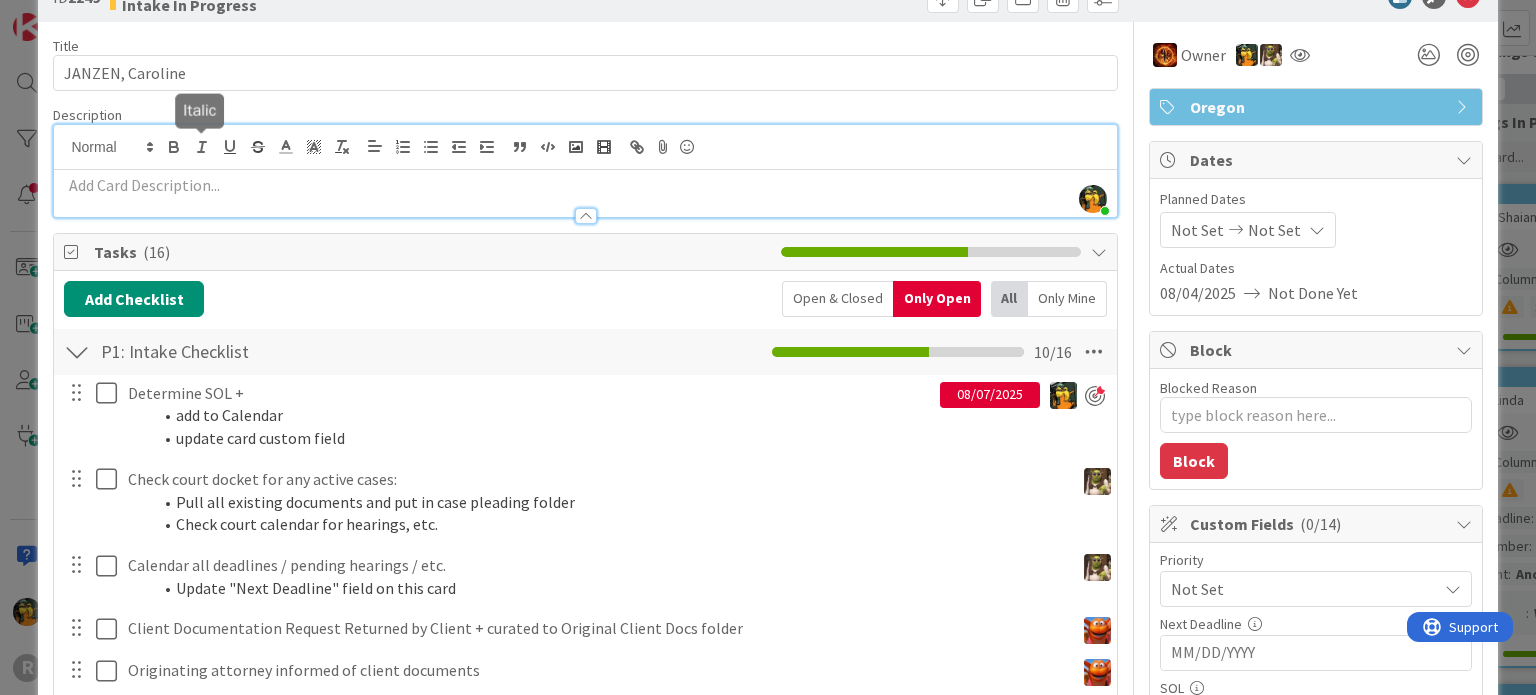 click on "[FIRST] [LAST] just joined" at bounding box center [585, 171] 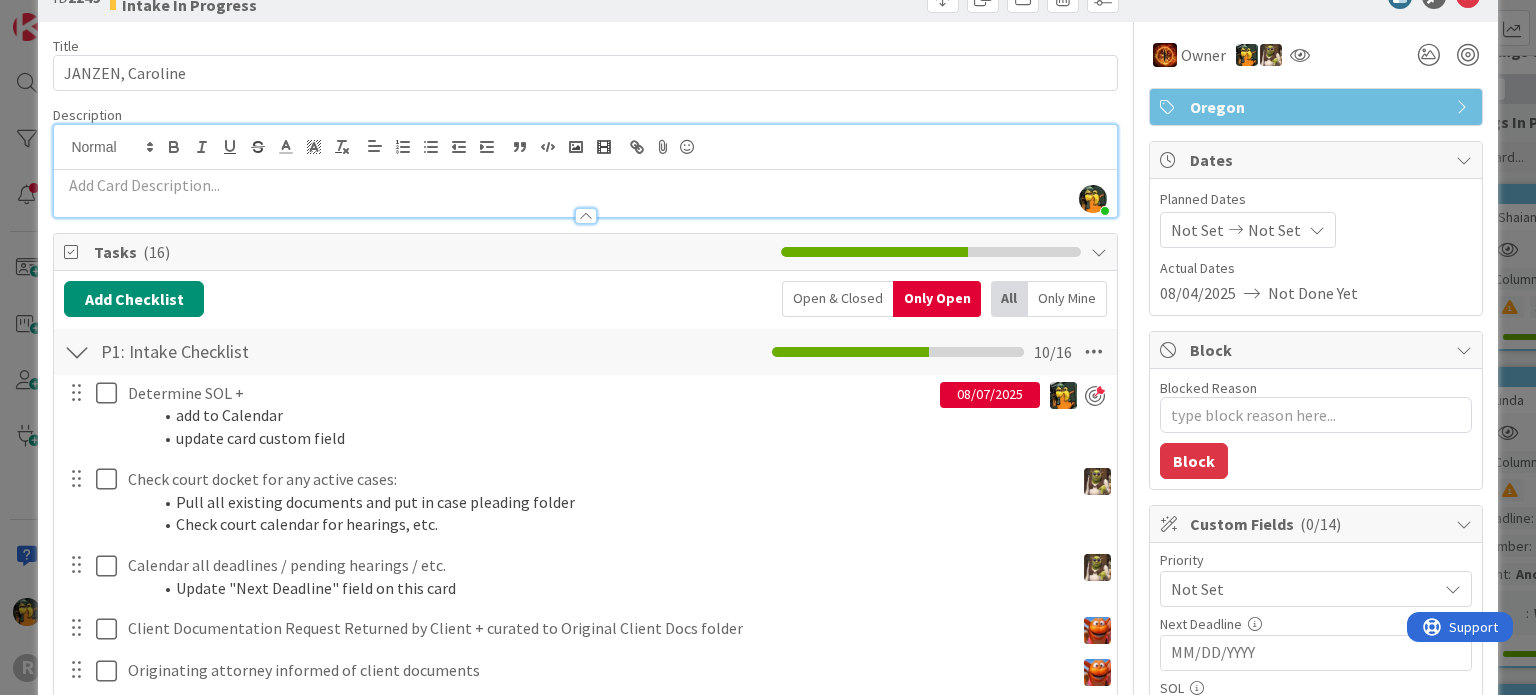 click at bounding box center (1316, 653) 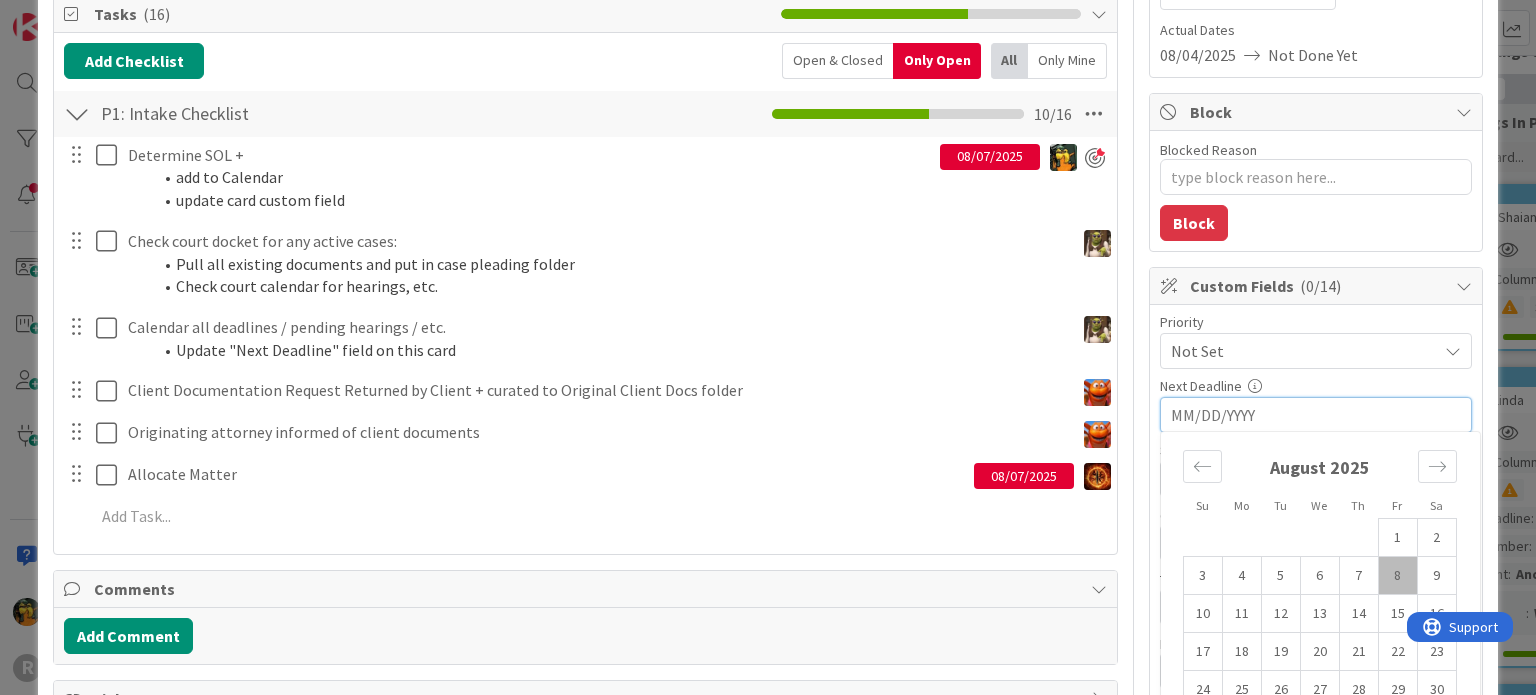 scroll, scrollTop: 296, scrollLeft: 0, axis: vertical 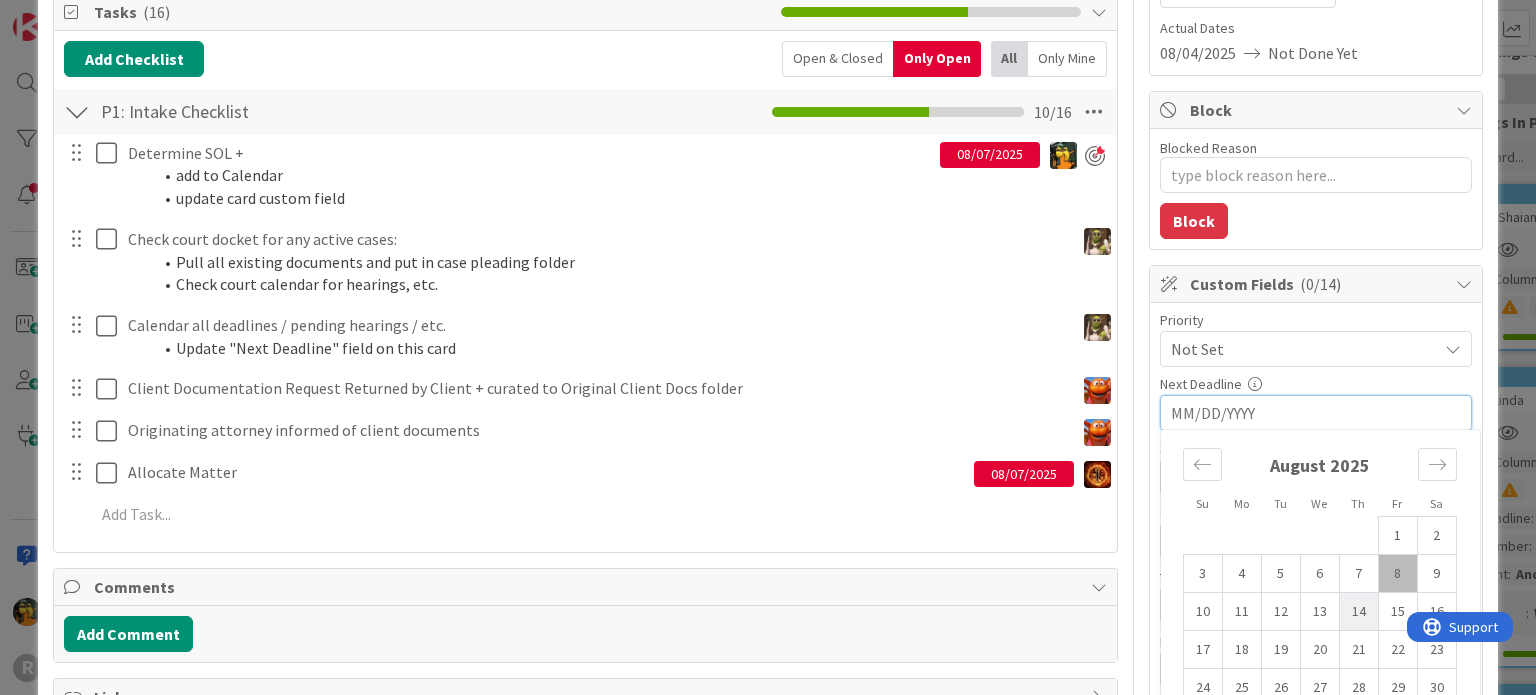 click on "14" at bounding box center [1358, 612] 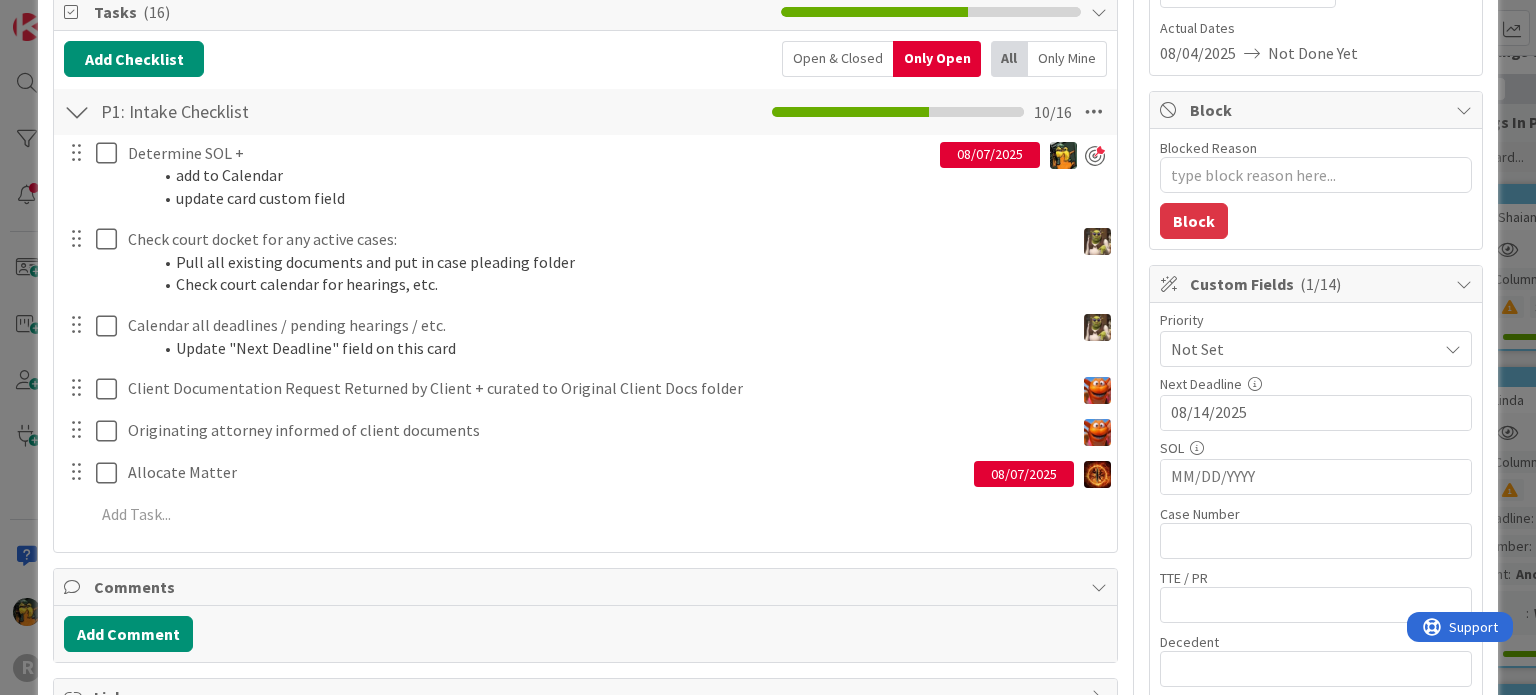 type on "x" 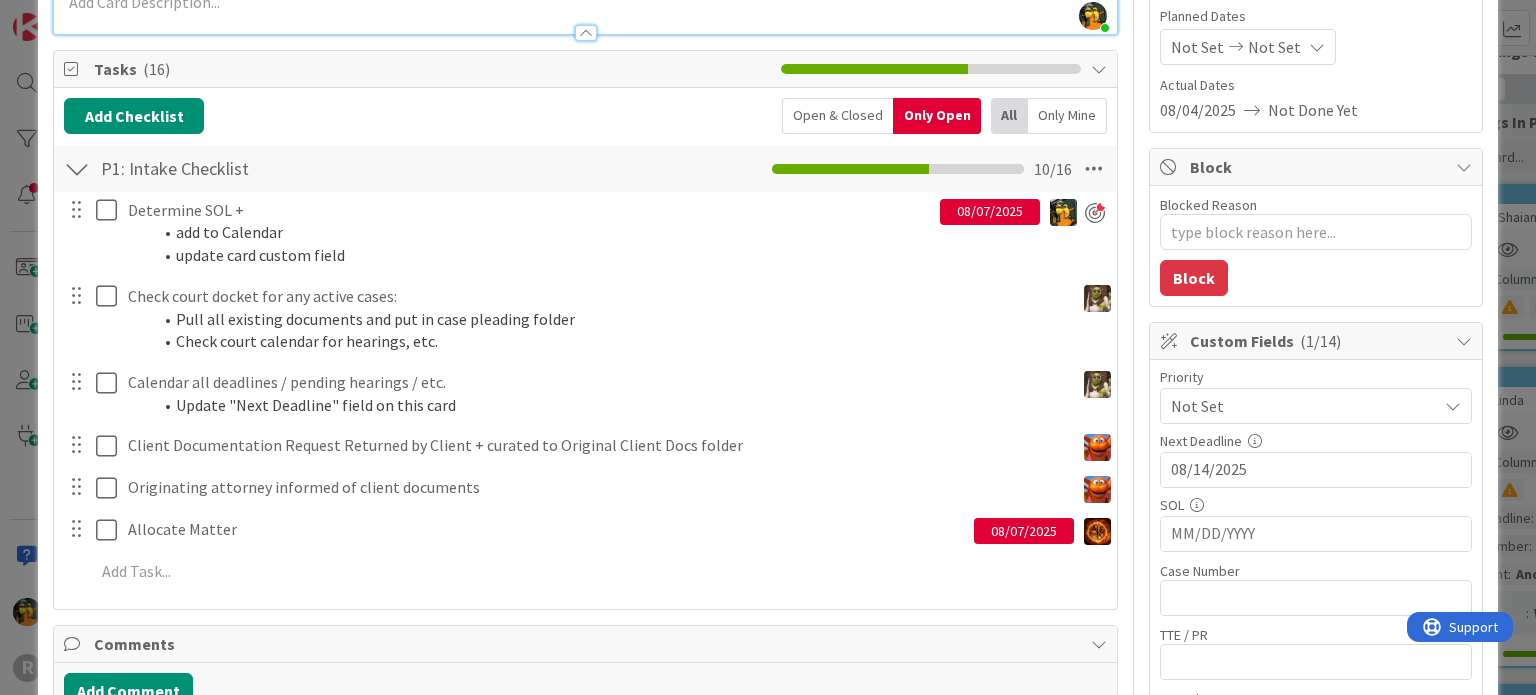 scroll, scrollTop: 83, scrollLeft: 0, axis: vertical 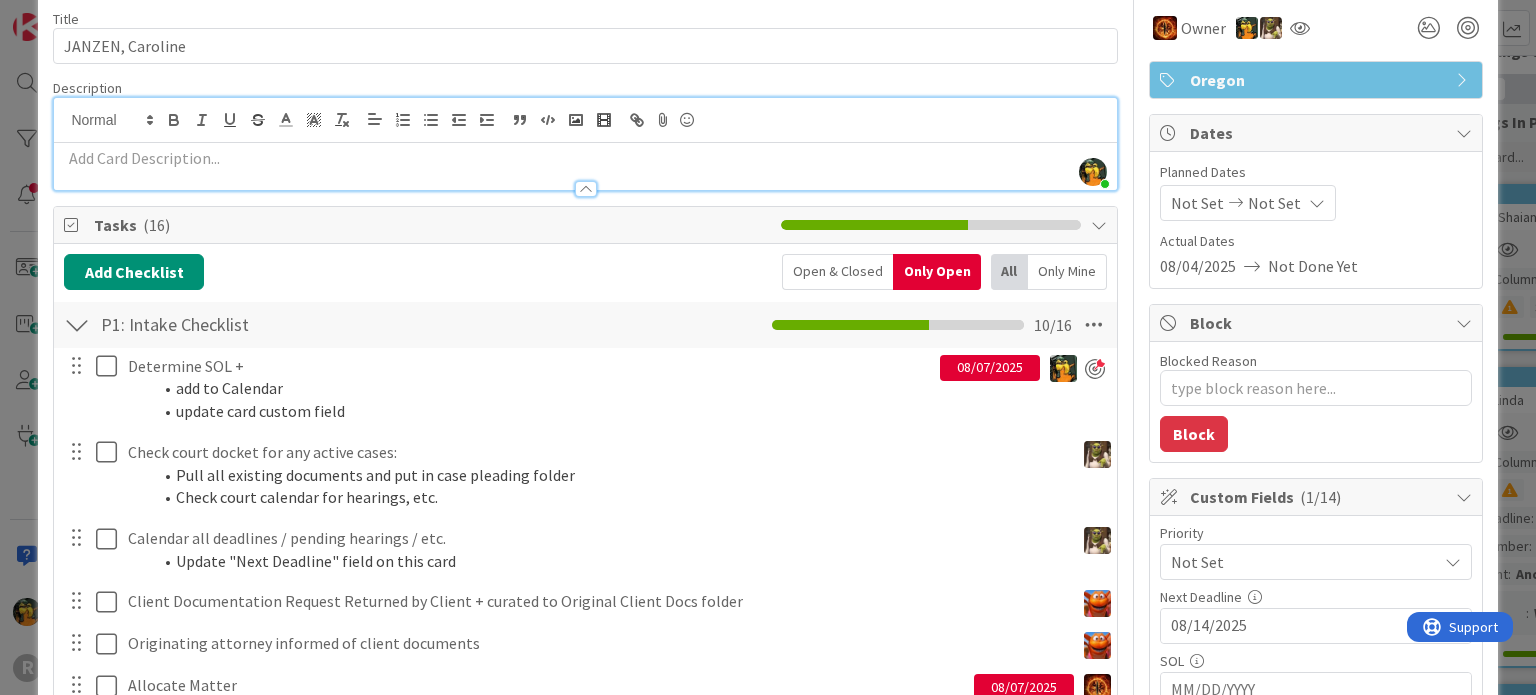 click at bounding box center [585, 179] 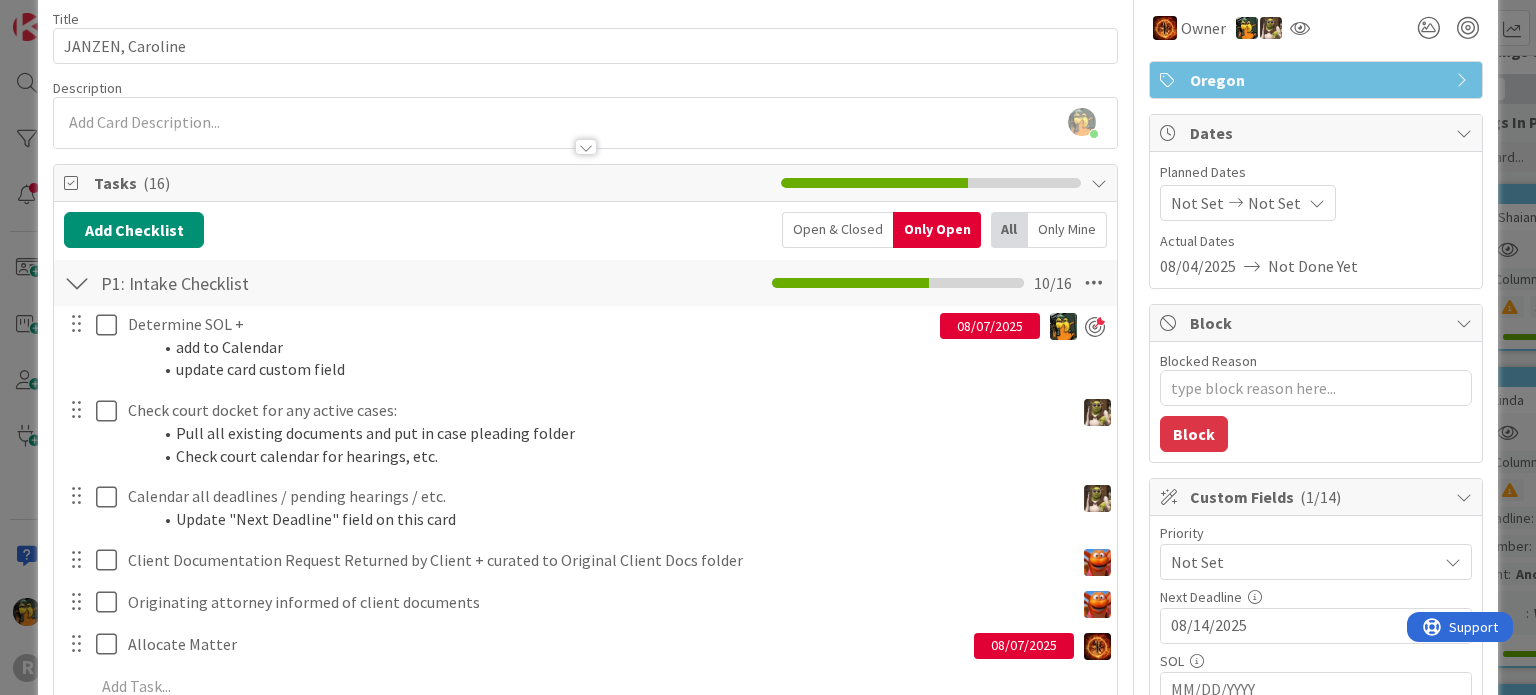click at bounding box center [585, 137] 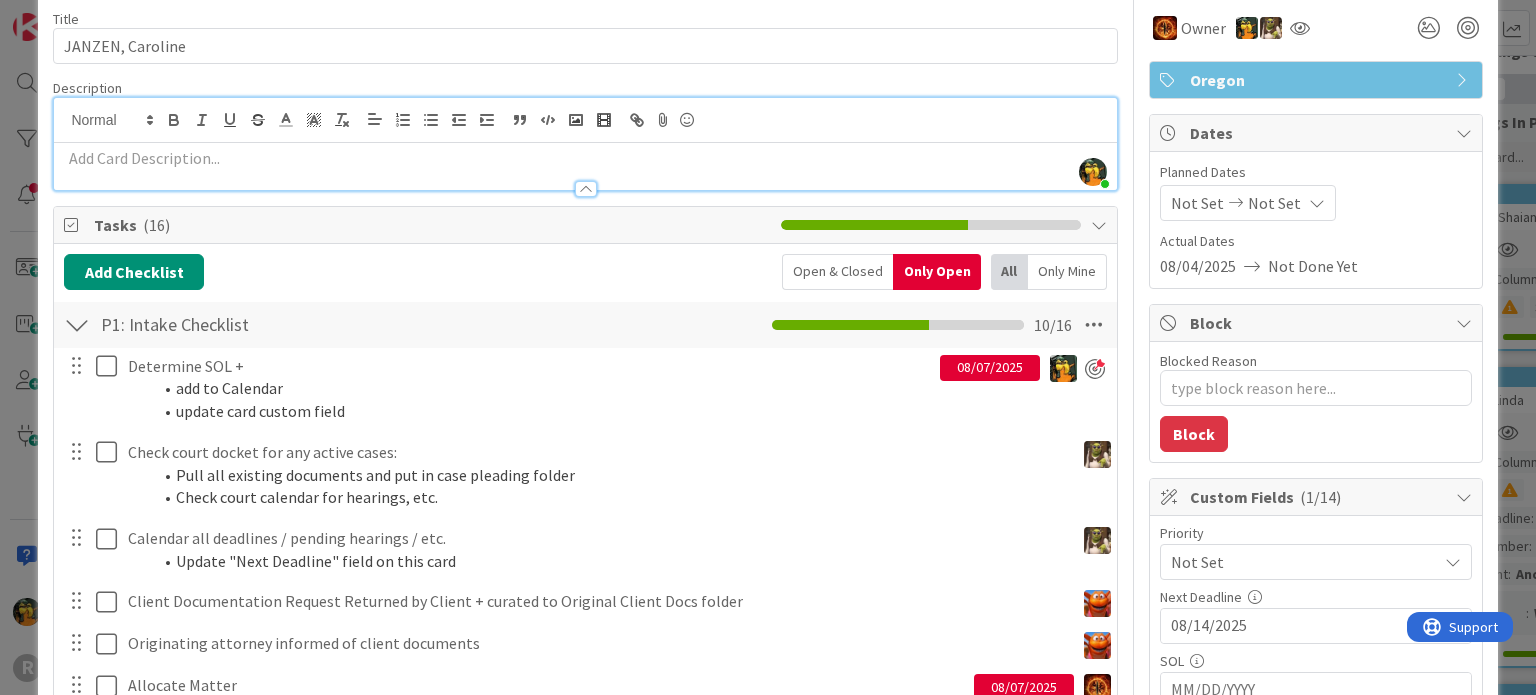 click at bounding box center (585, 158) 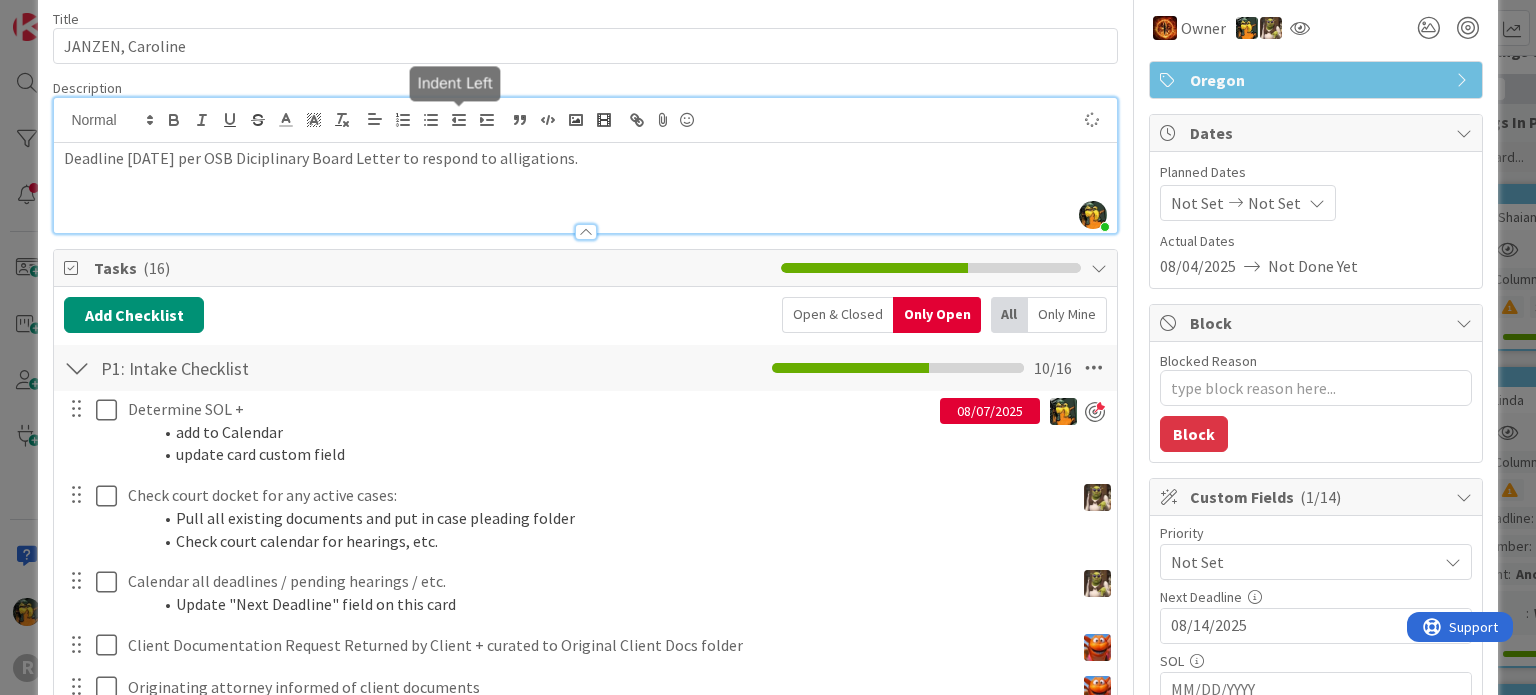 type on "x" 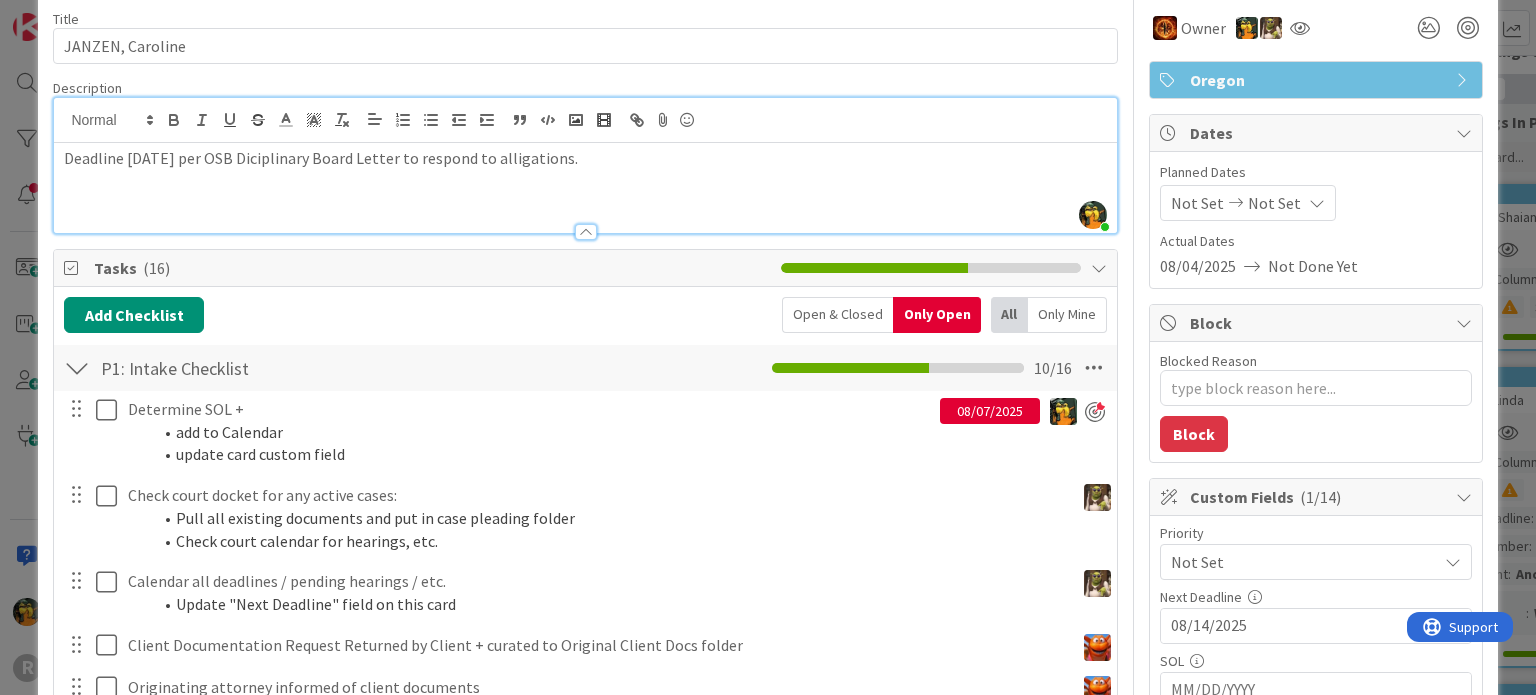 click on "Deadline [DATE] per OSB Diciplinary Board Letter to respond to alligations." at bounding box center (585, 158) 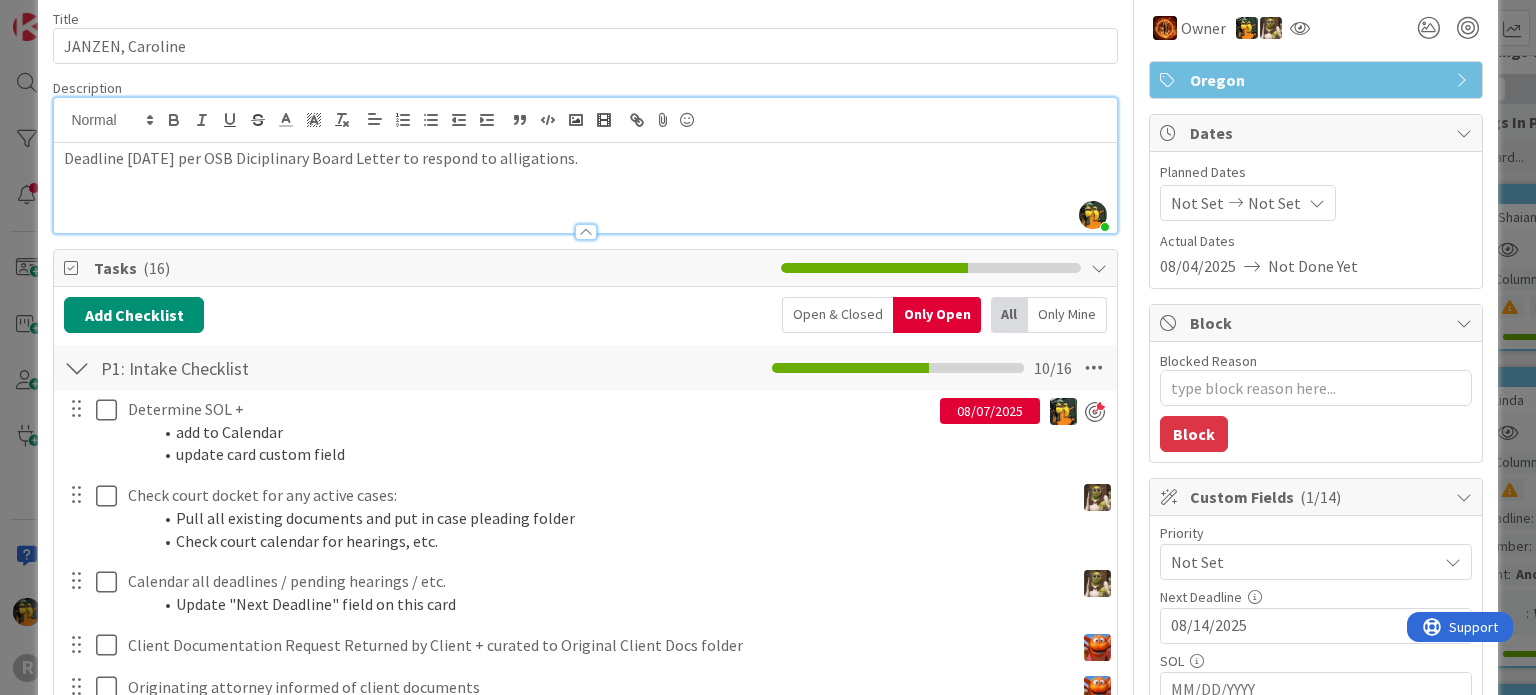 click on "Deadline [DATE] per OSB Diciplinary Board Letter to respond to alligations." at bounding box center (585, 158) 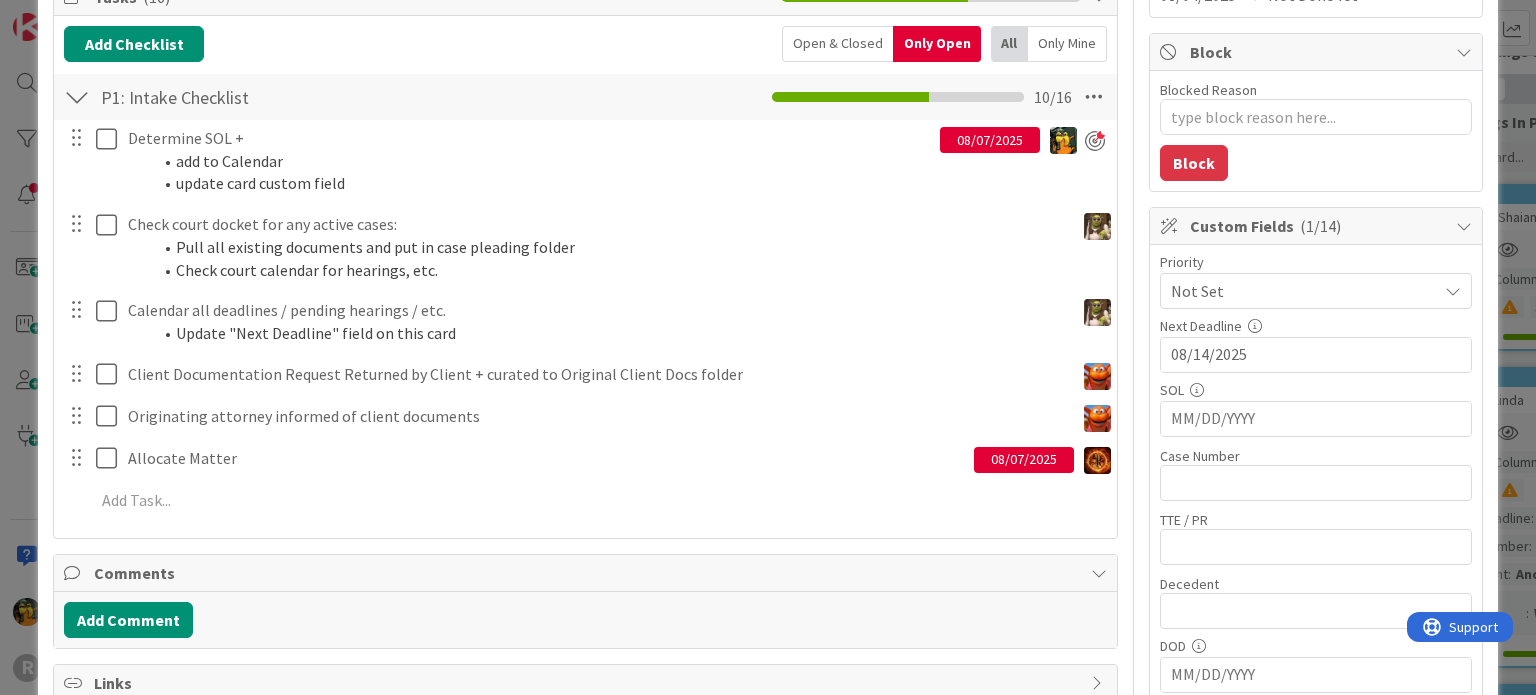 scroll, scrollTop: 0, scrollLeft: 0, axis: both 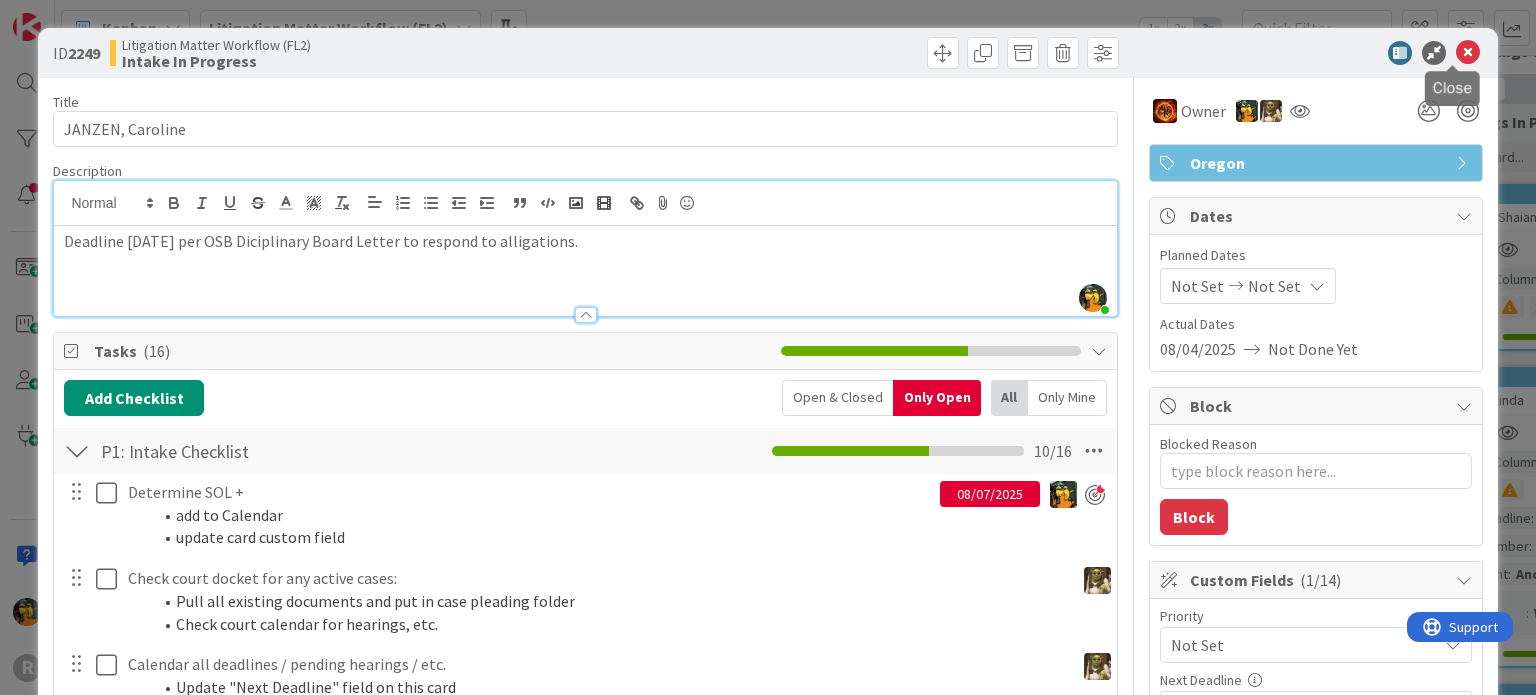 click at bounding box center [1468, 53] 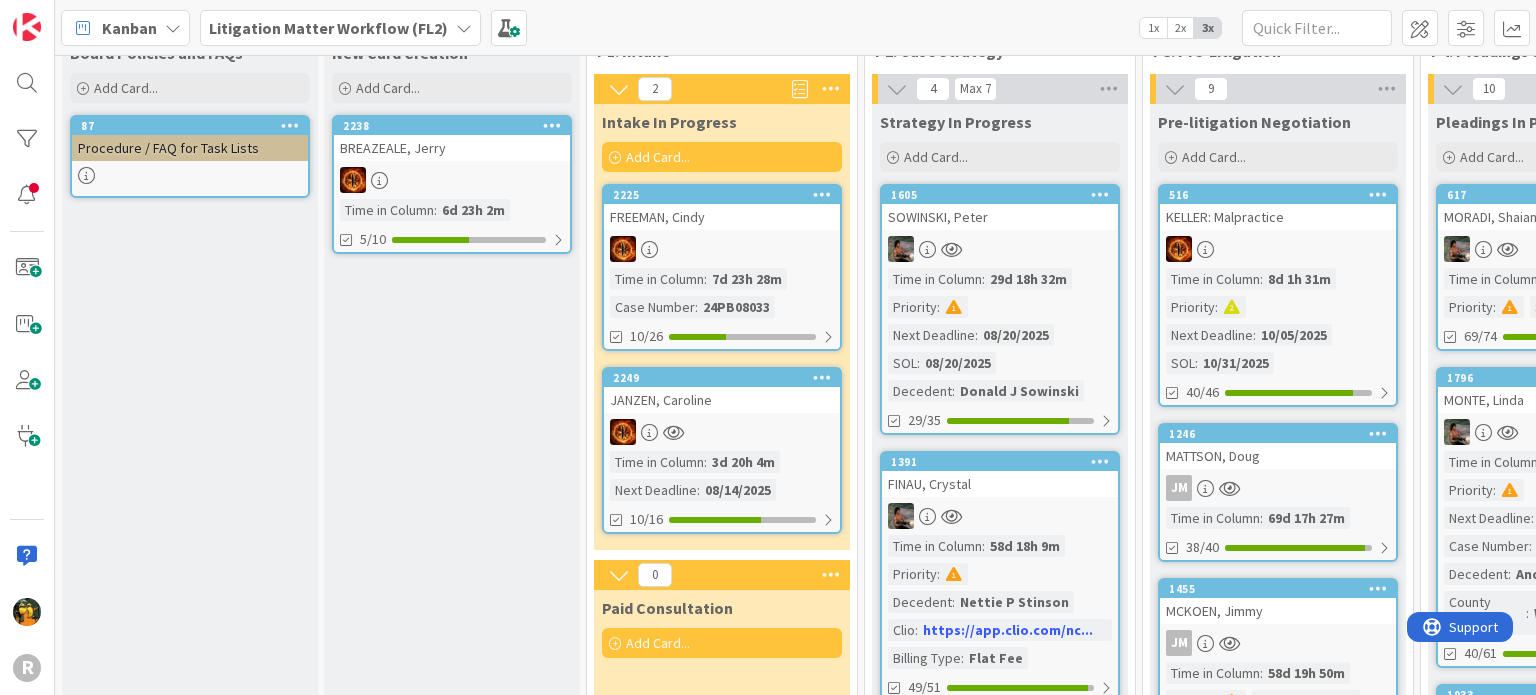 scroll, scrollTop: 0, scrollLeft: 0, axis: both 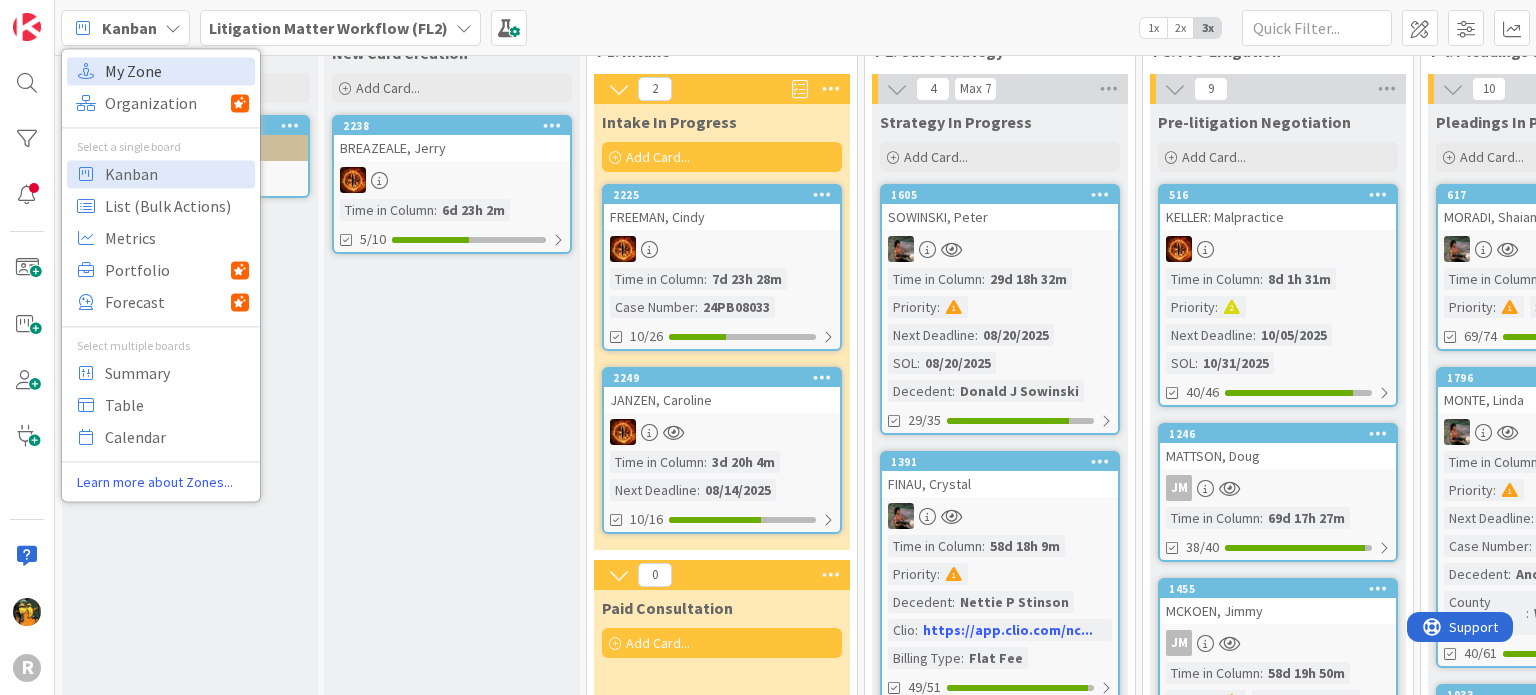 click on "My Zone" at bounding box center [177, 71] 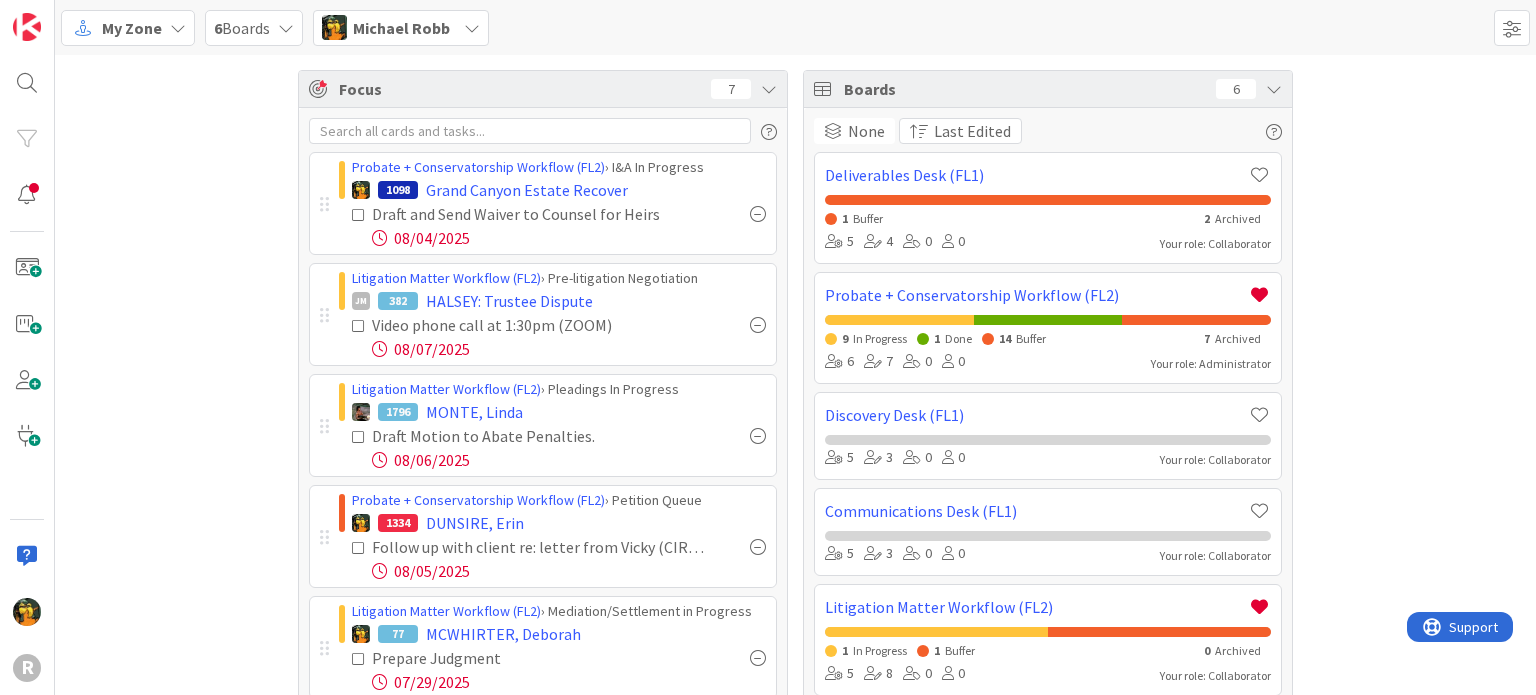 scroll, scrollTop: 0, scrollLeft: 0, axis: both 